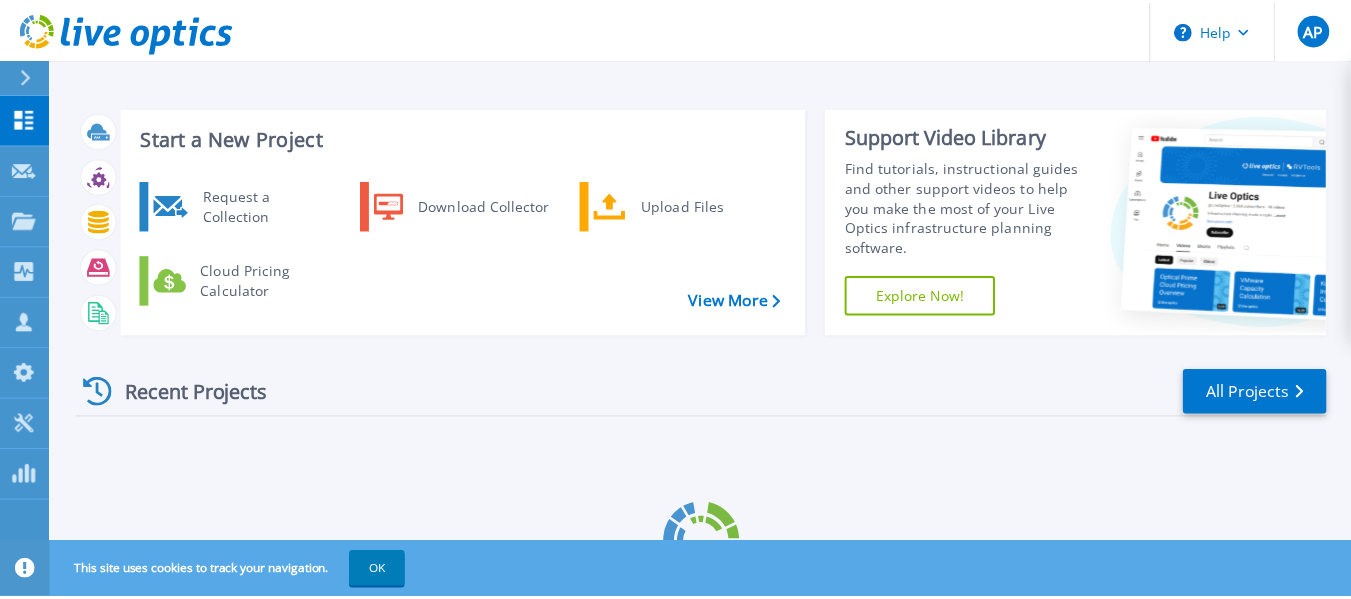 scroll, scrollTop: 0, scrollLeft: 0, axis: both 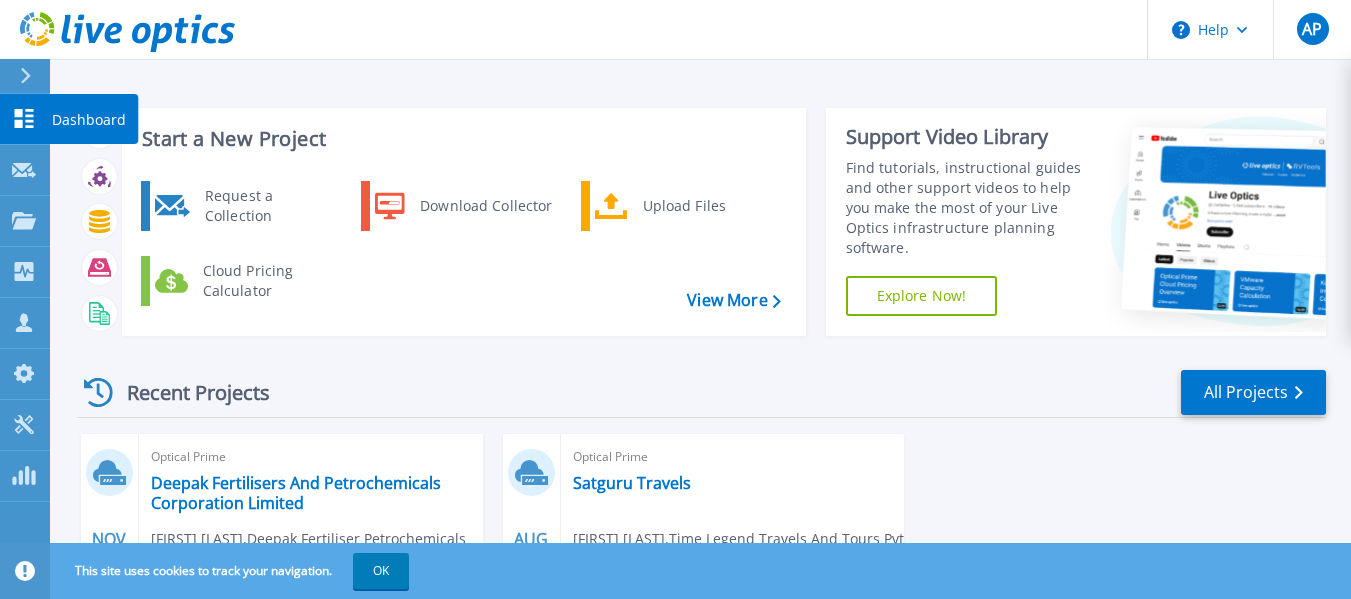 click 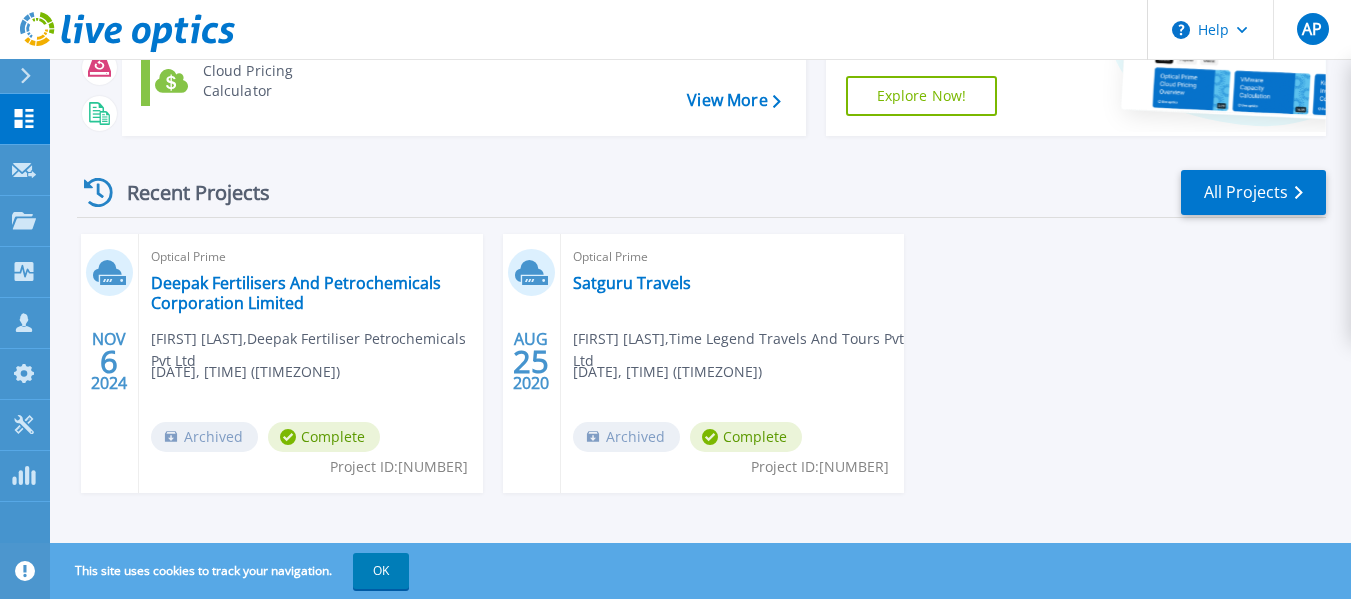 scroll, scrollTop: 210, scrollLeft: 0, axis: vertical 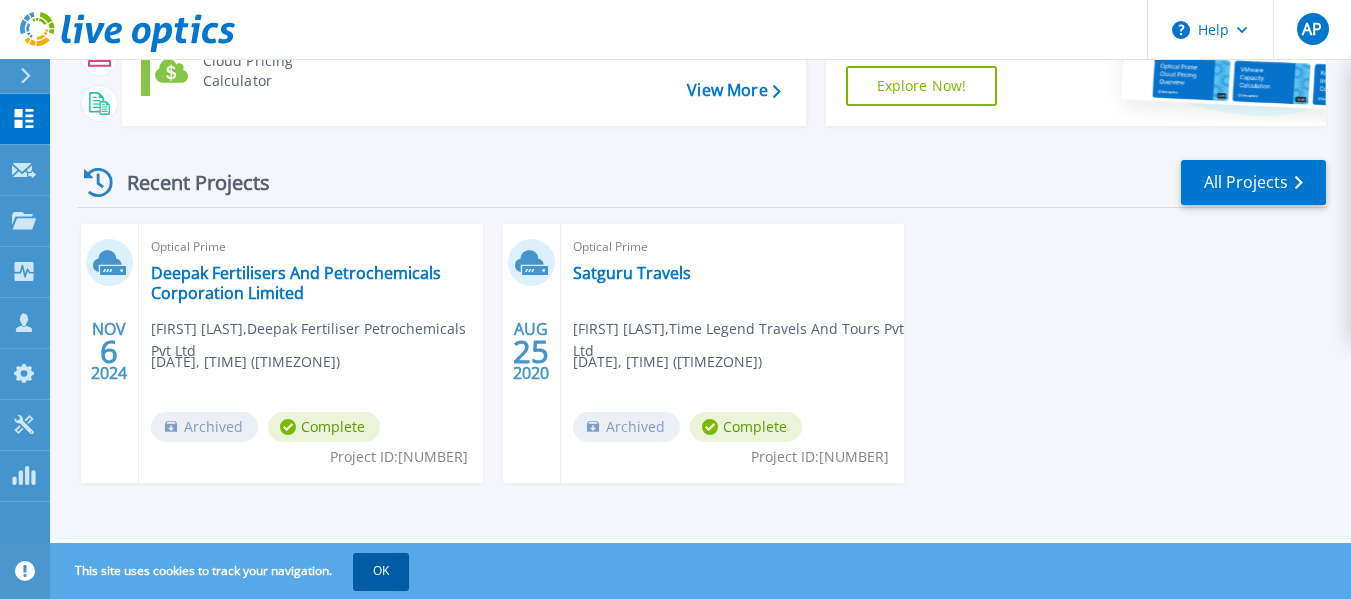 click on "OK" at bounding box center [381, 571] 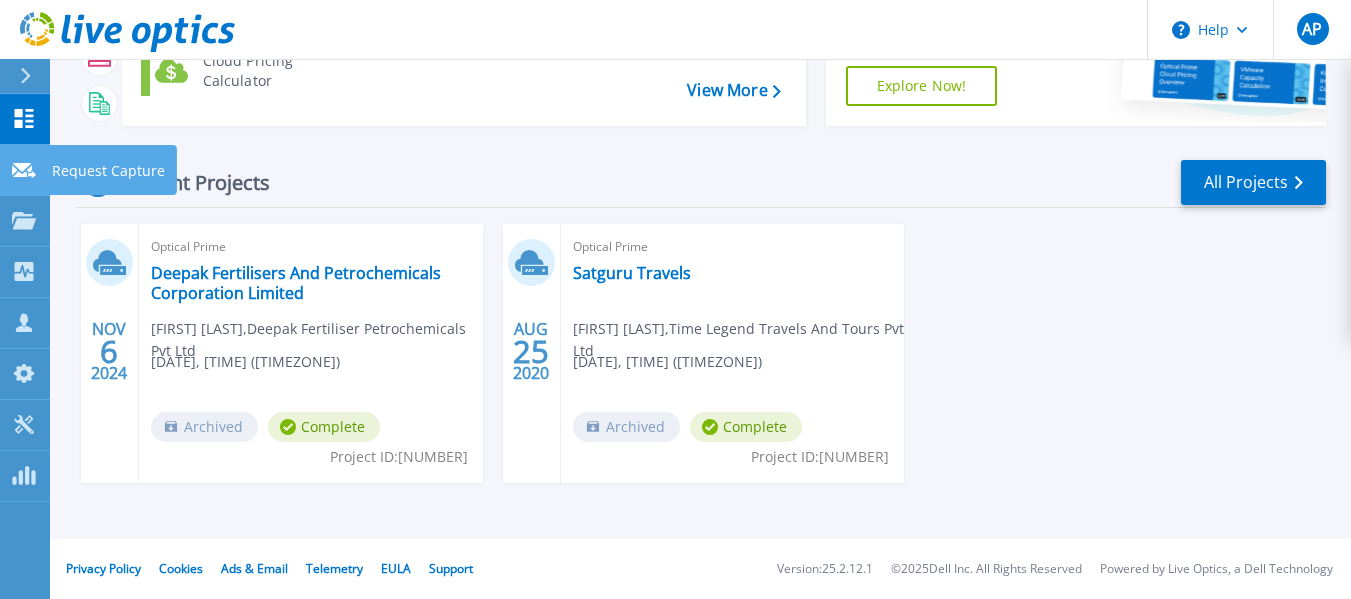 click 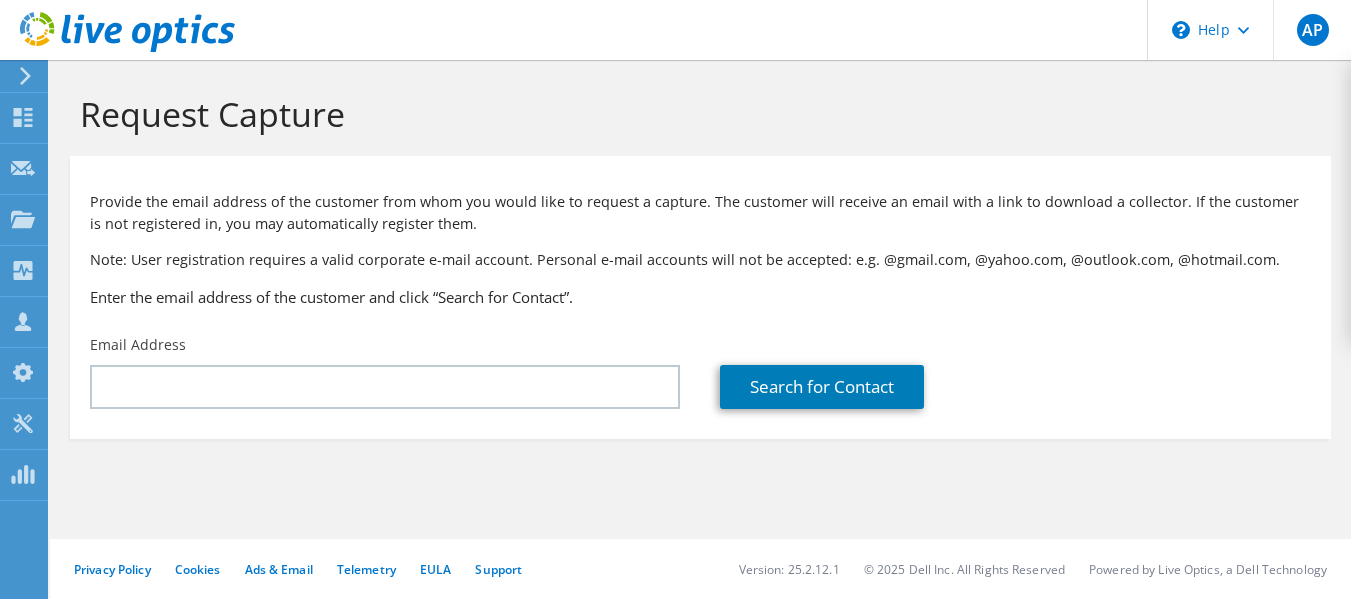 scroll, scrollTop: 0, scrollLeft: 0, axis: both 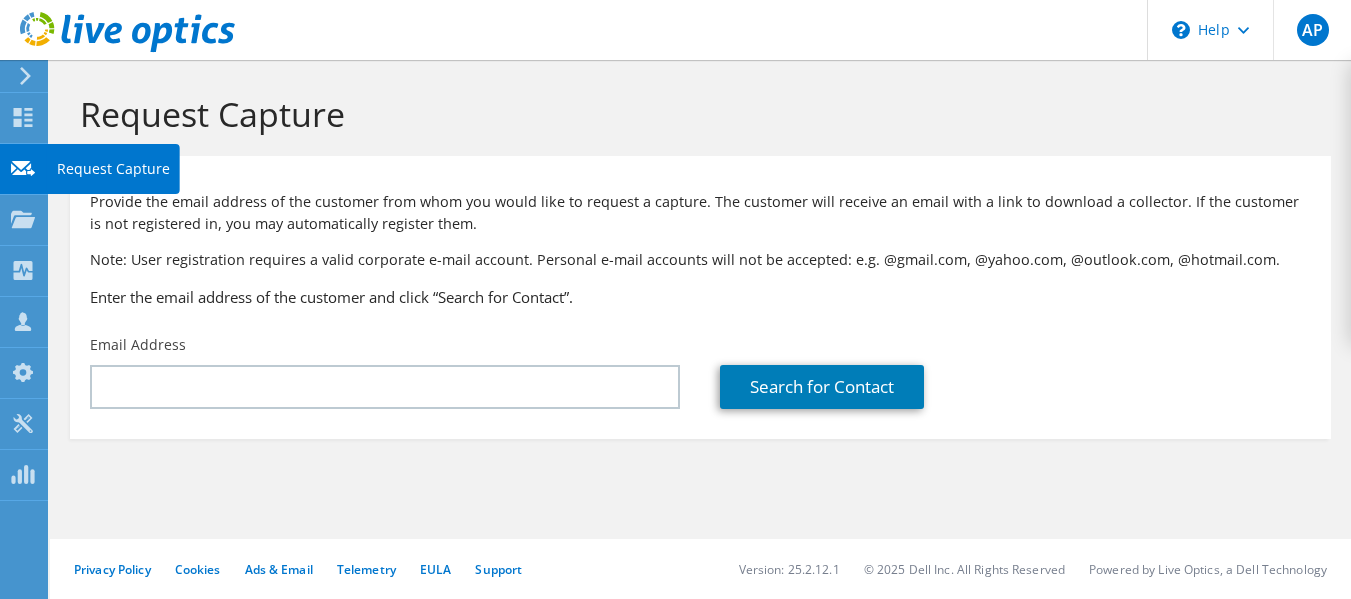 click 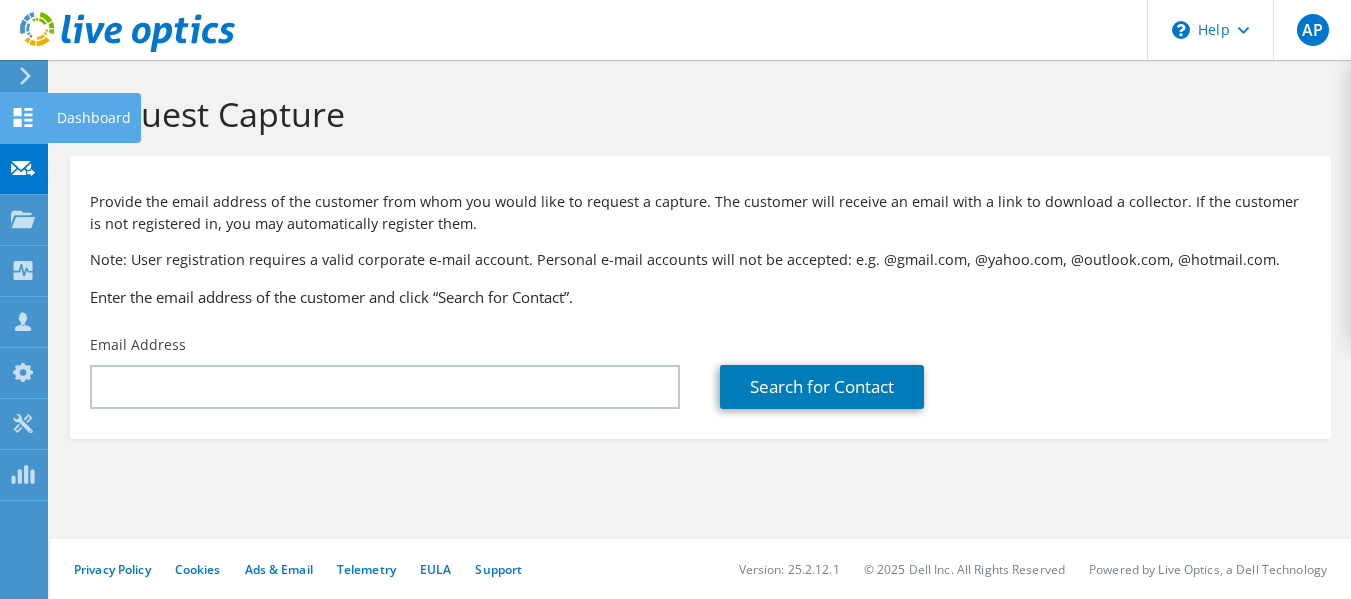 click 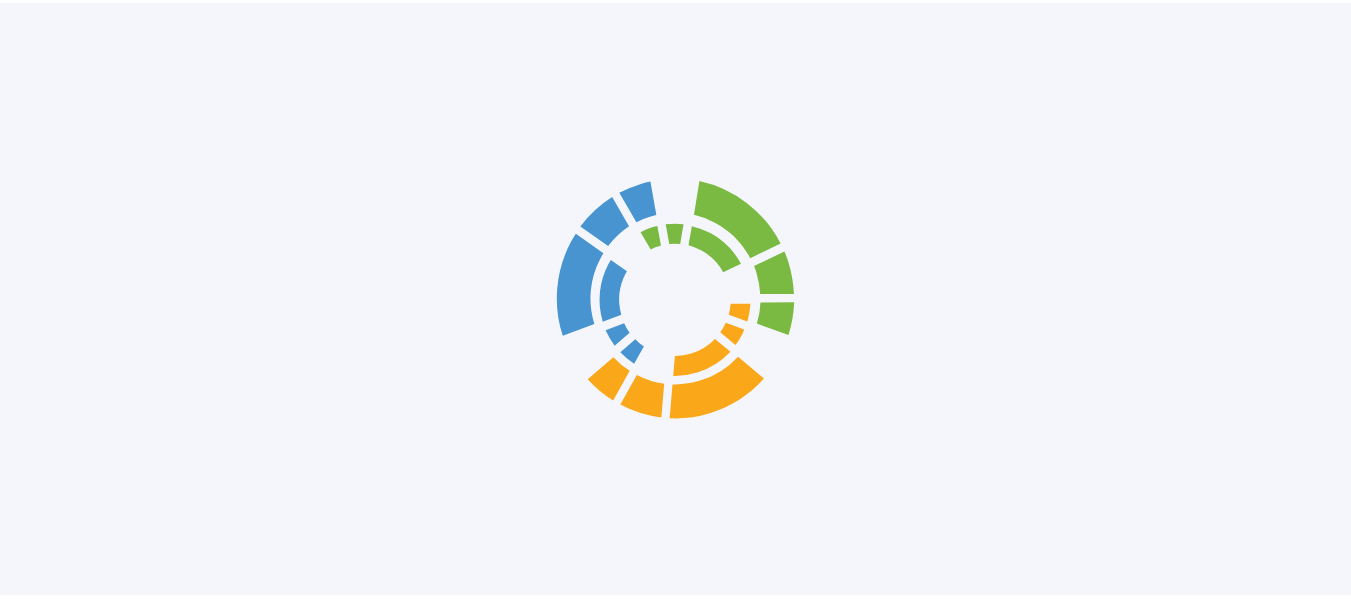 scroll, scrollTop: 0, scrollLeft: 0, axis: both 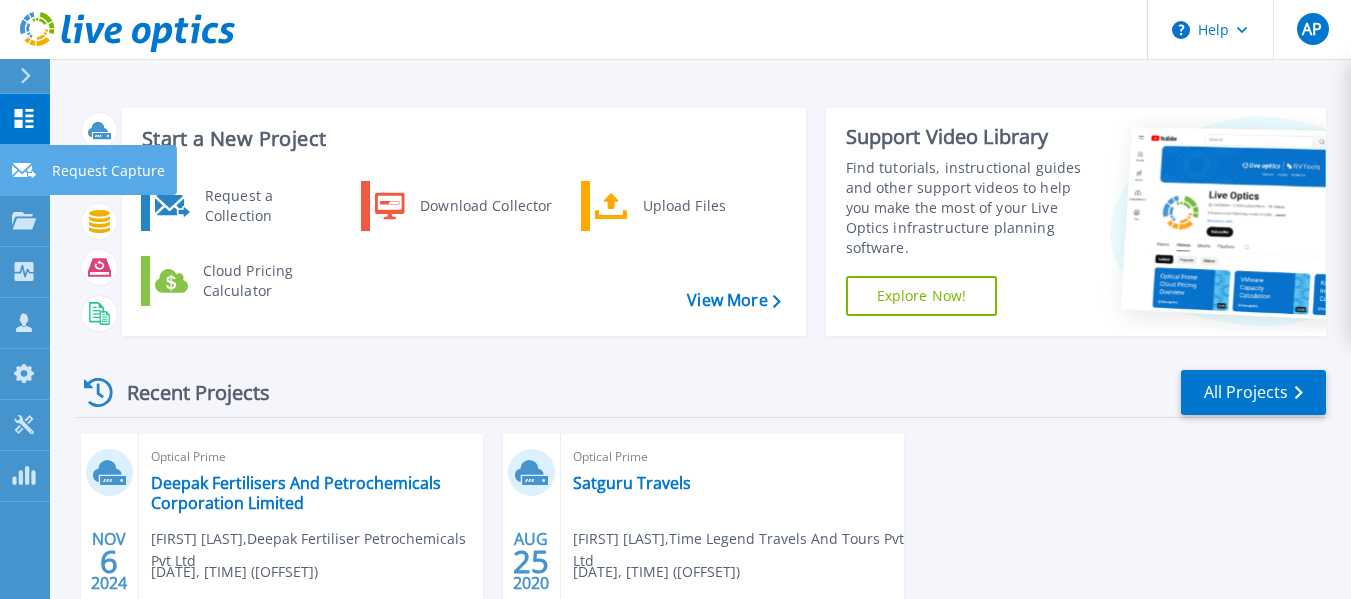 click on "Request Capture" at bounding box center (108, 171) 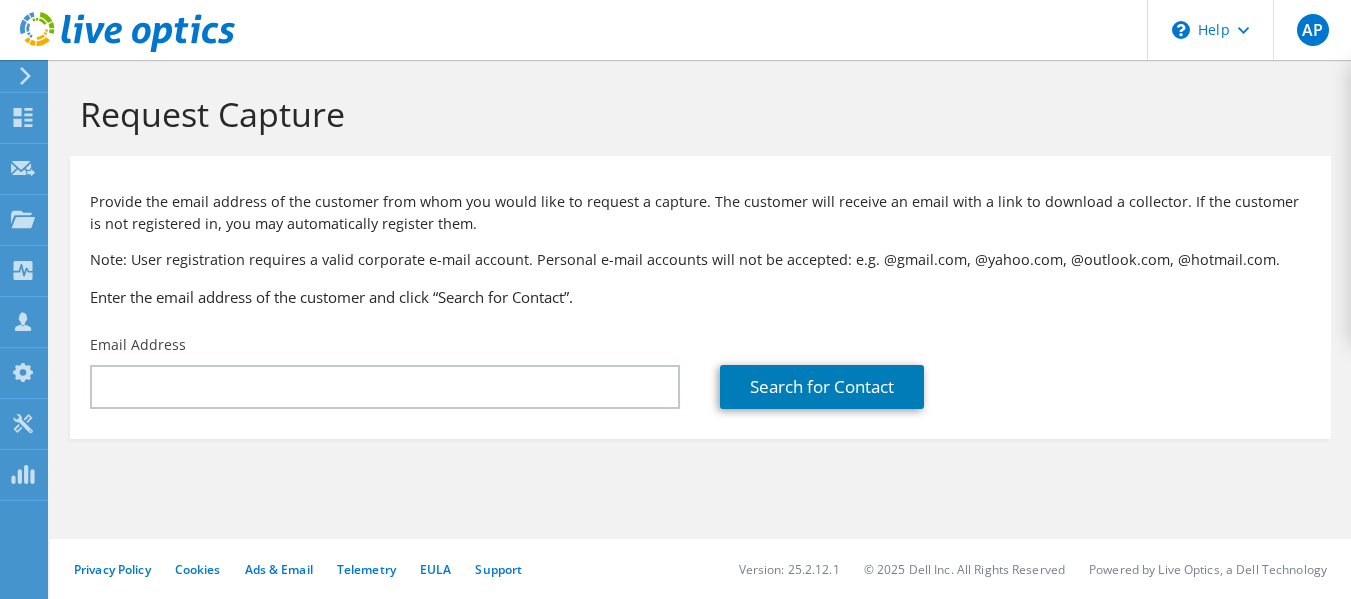 scroll, scrollTop: 0, scrollLeft: 0, axis: both 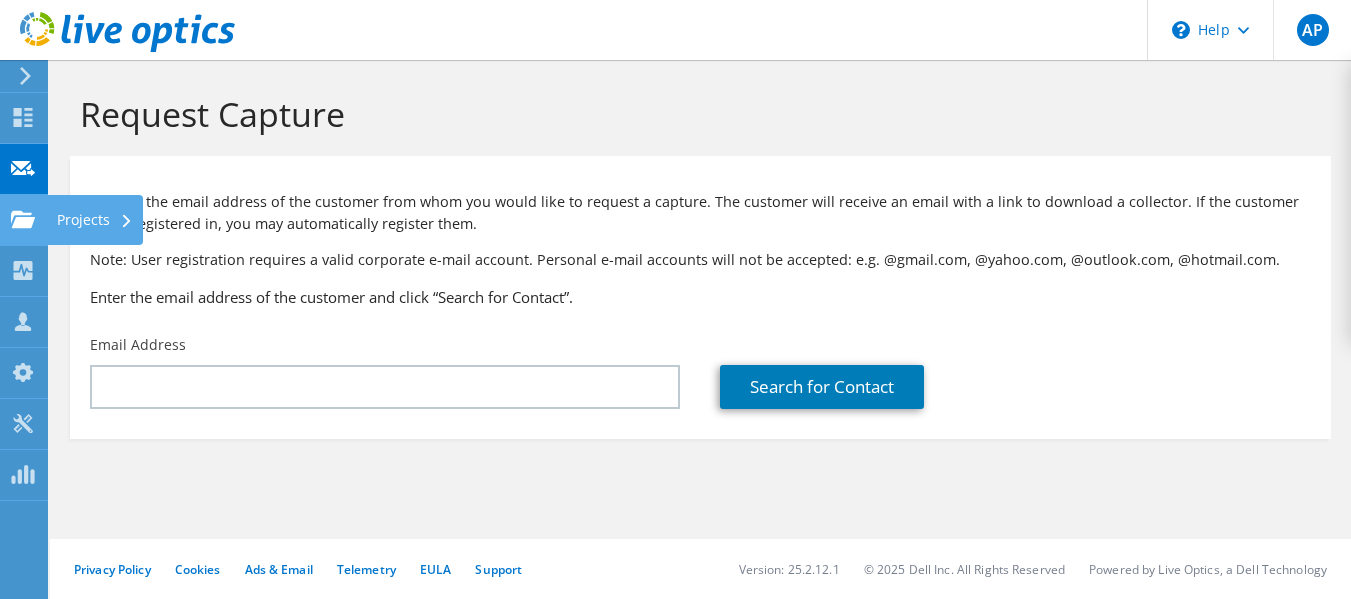 click 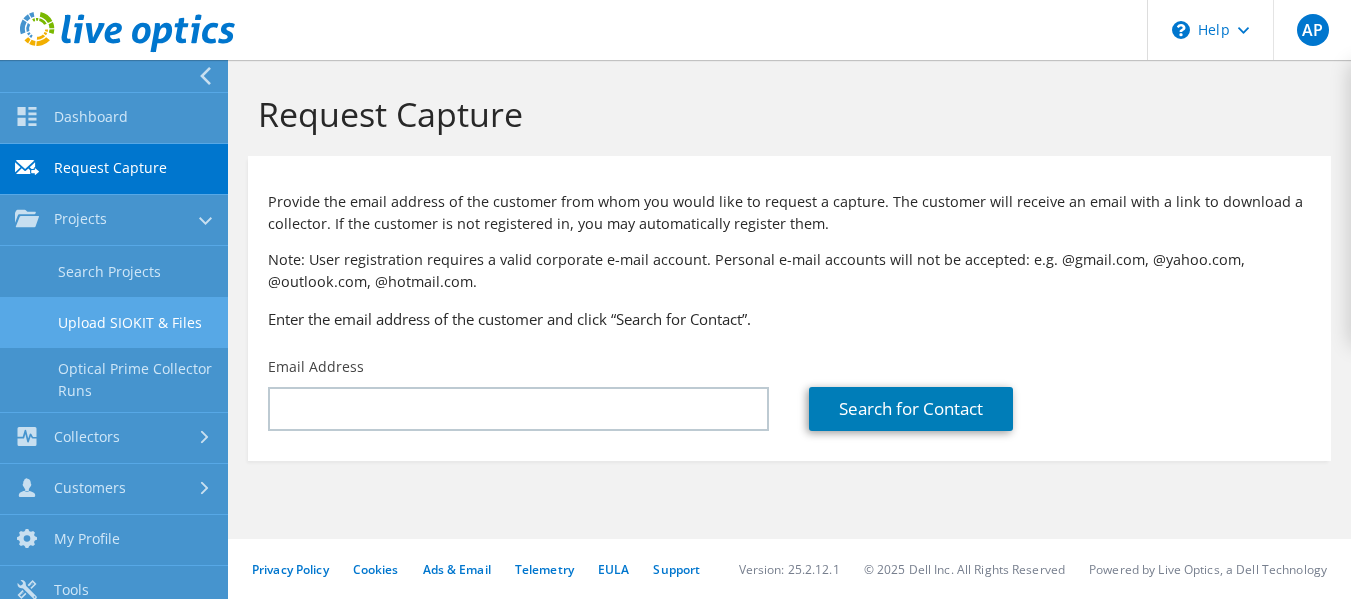 click on "Upload SIOKIT & Files" at bounding box center [114, 322] 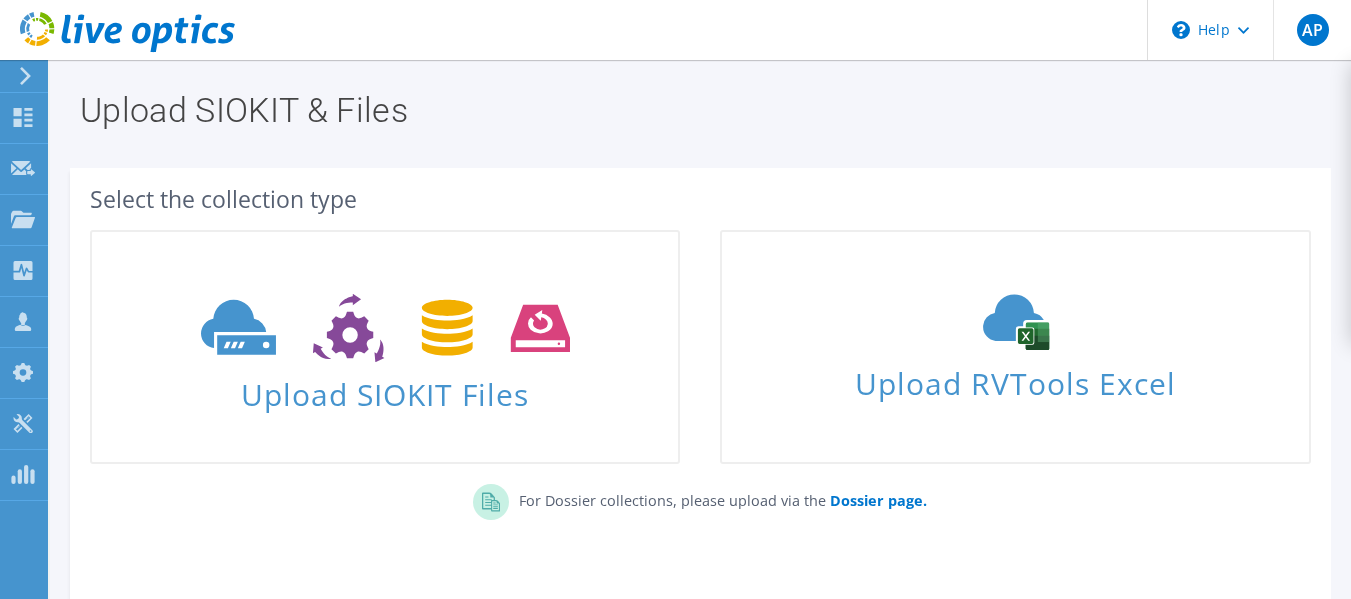 scroll, scrollTop: 0, scrollLeft: 0, axis: both 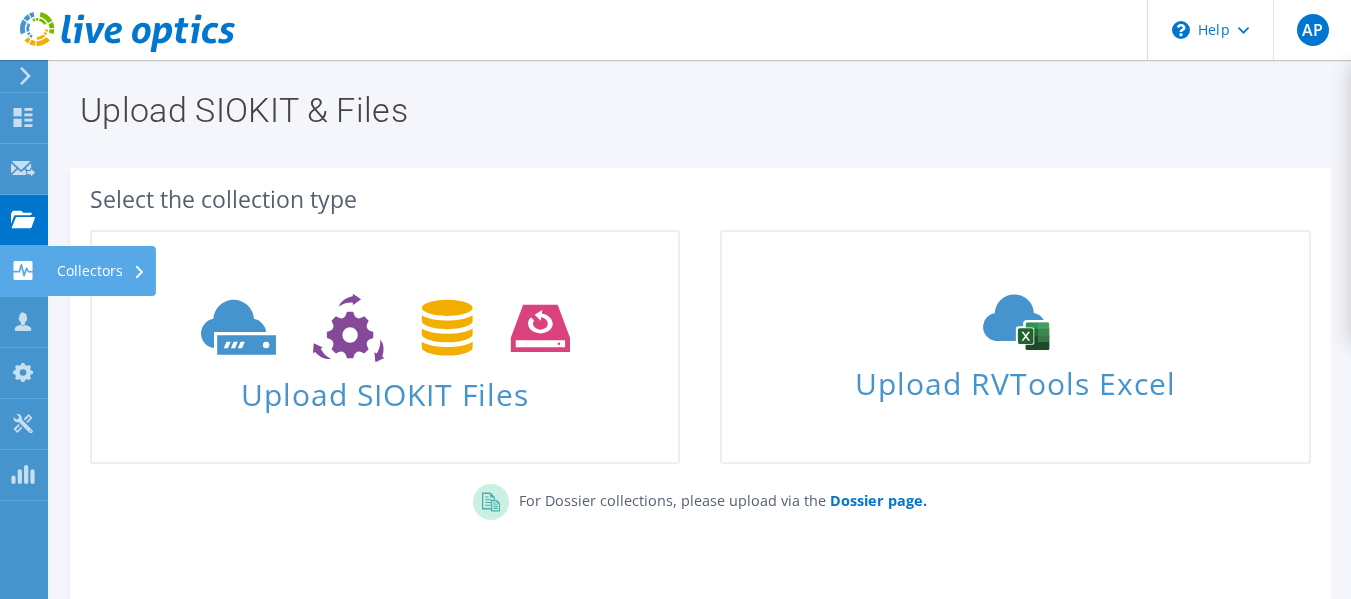 click 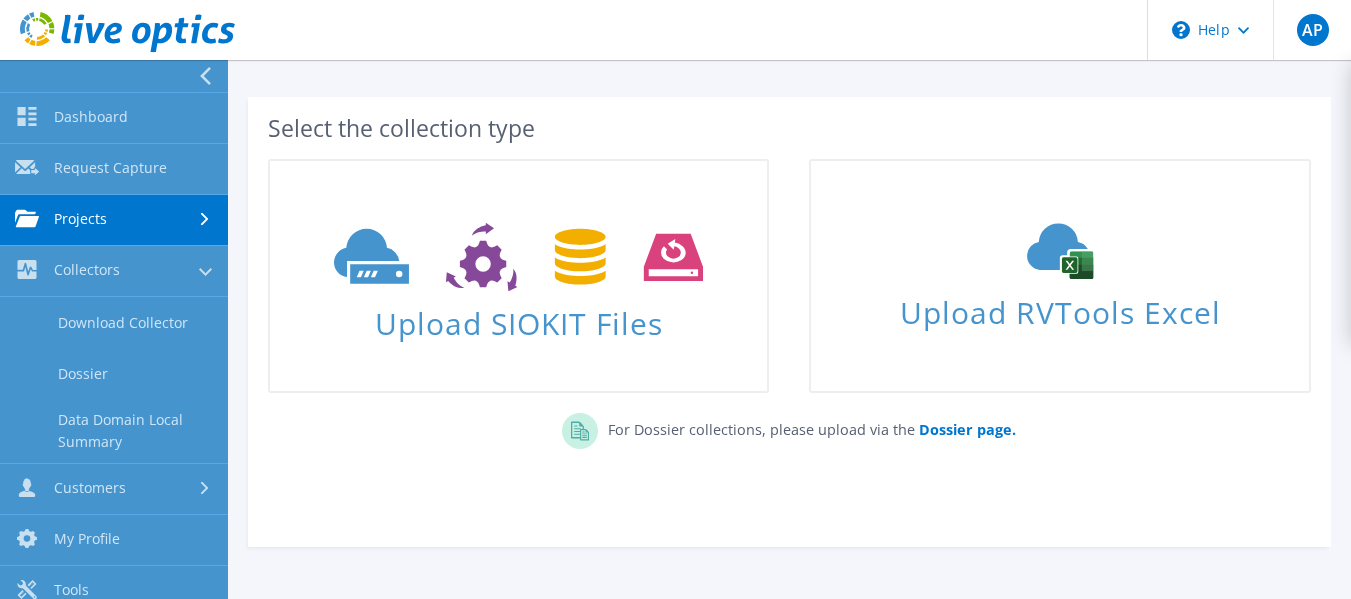 scroll, scrollTop: 0, scrollLeft: 0, axis: both 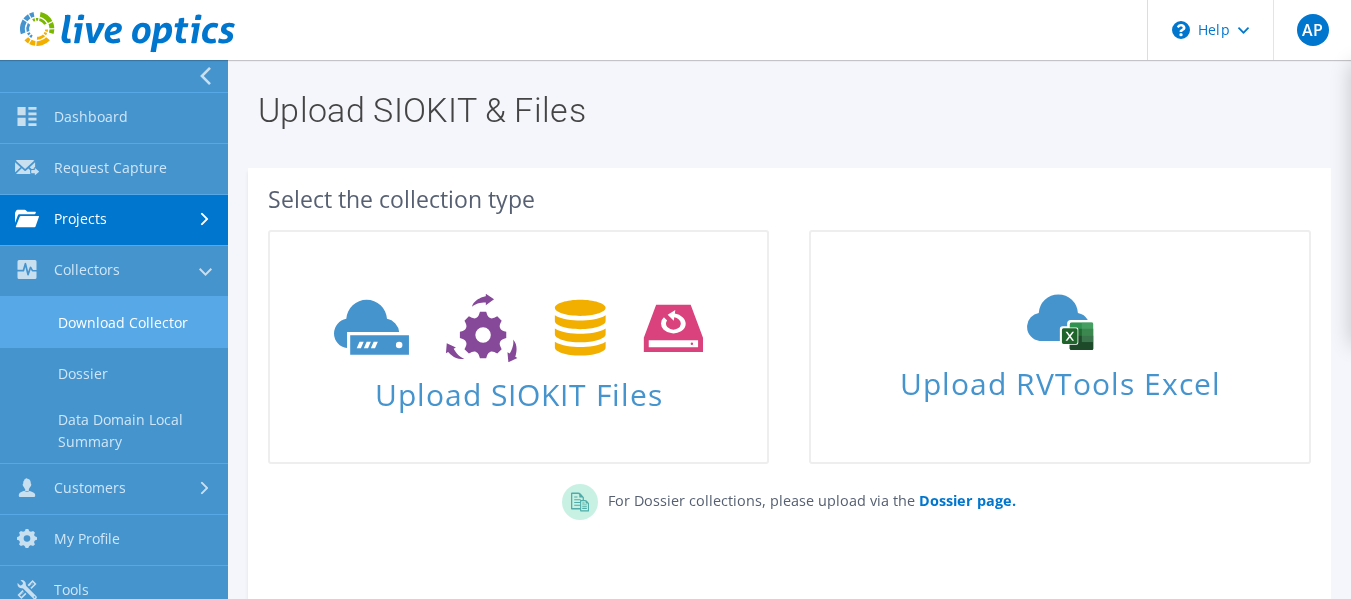 click on "Download Collector" at bounding box center (114, 322) 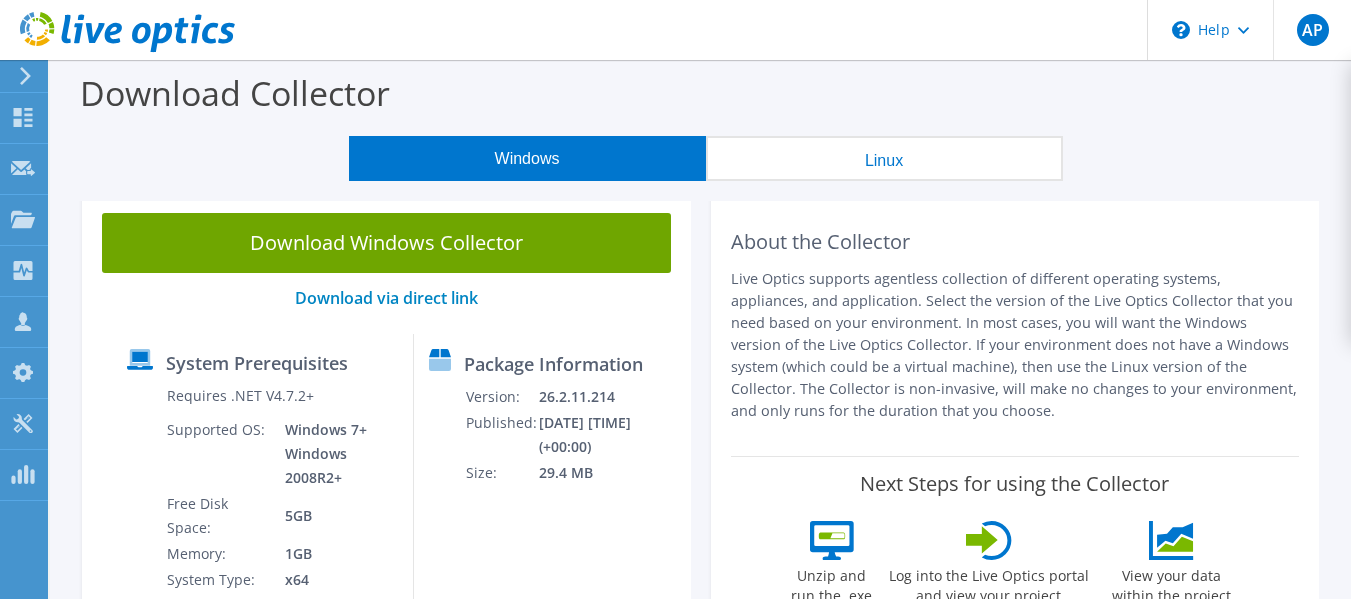 scroll, scrollTop: 0, scrollLeft: 0, axis: both 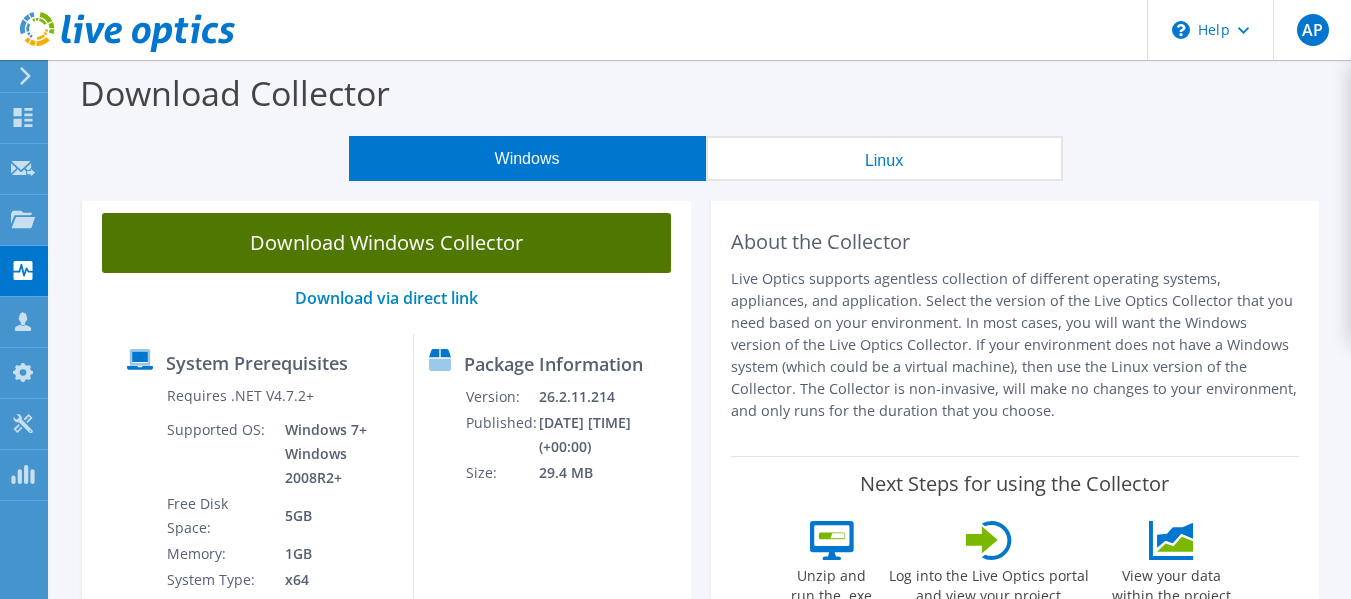 click on "Download Windows Collector" at bounding box center [386, 243] 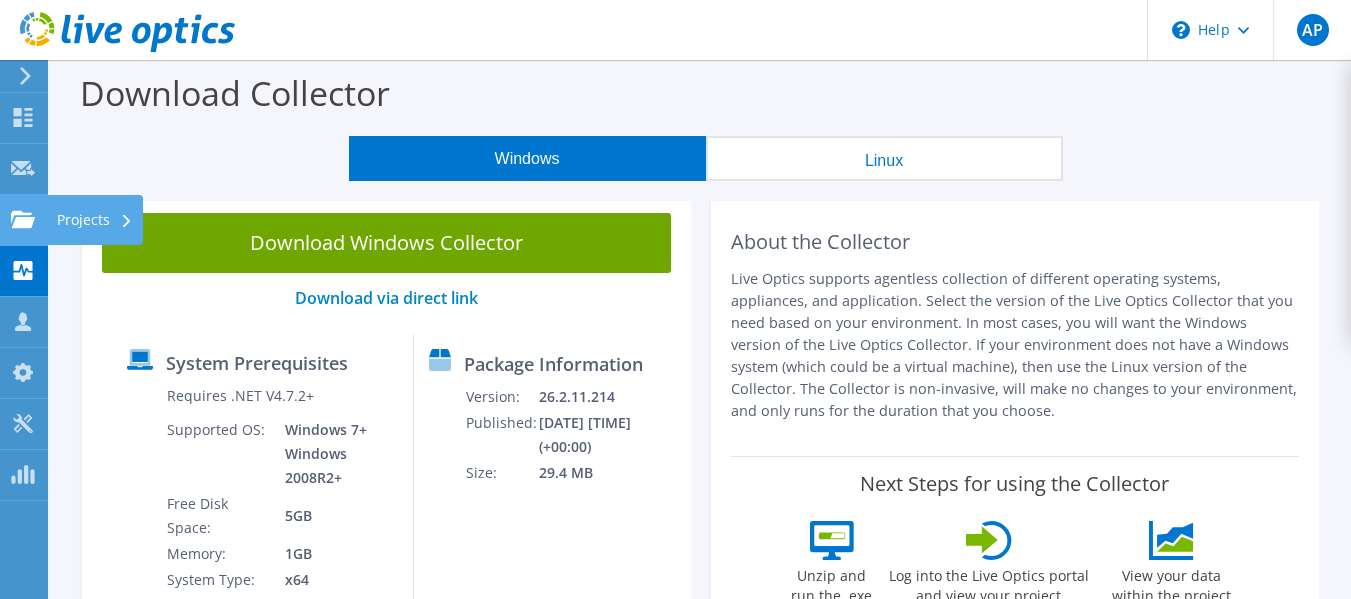 click 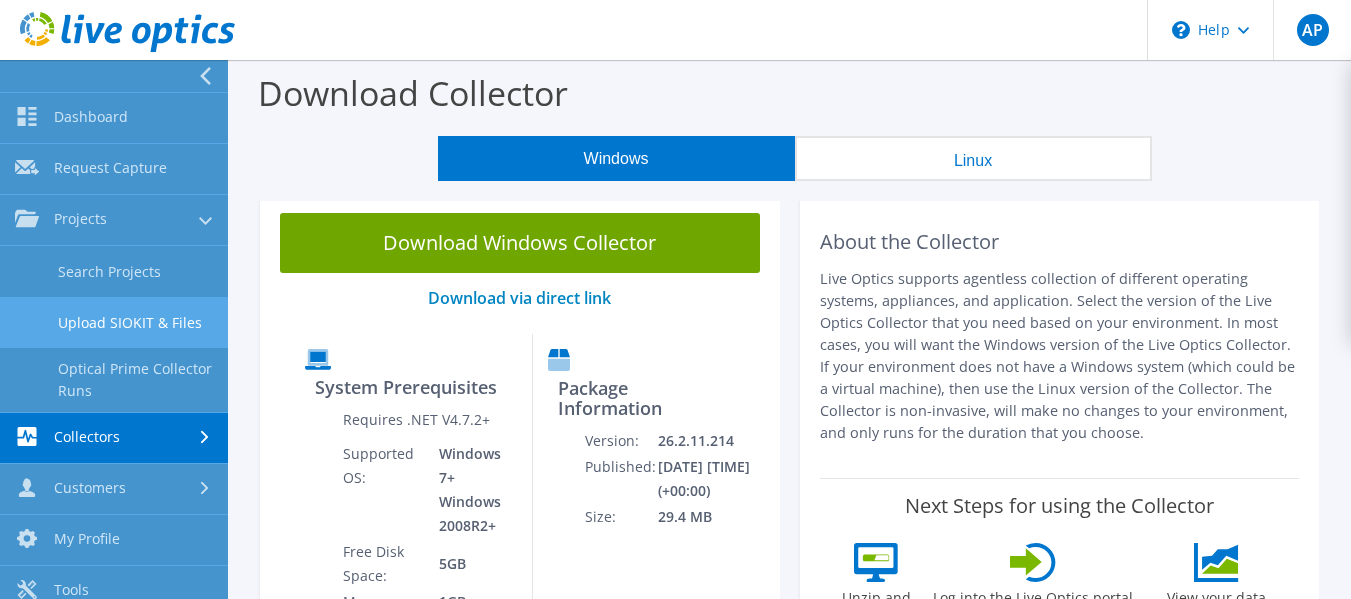 click on "Upload SIOKIT & Files" at bounding box center [114, 322] 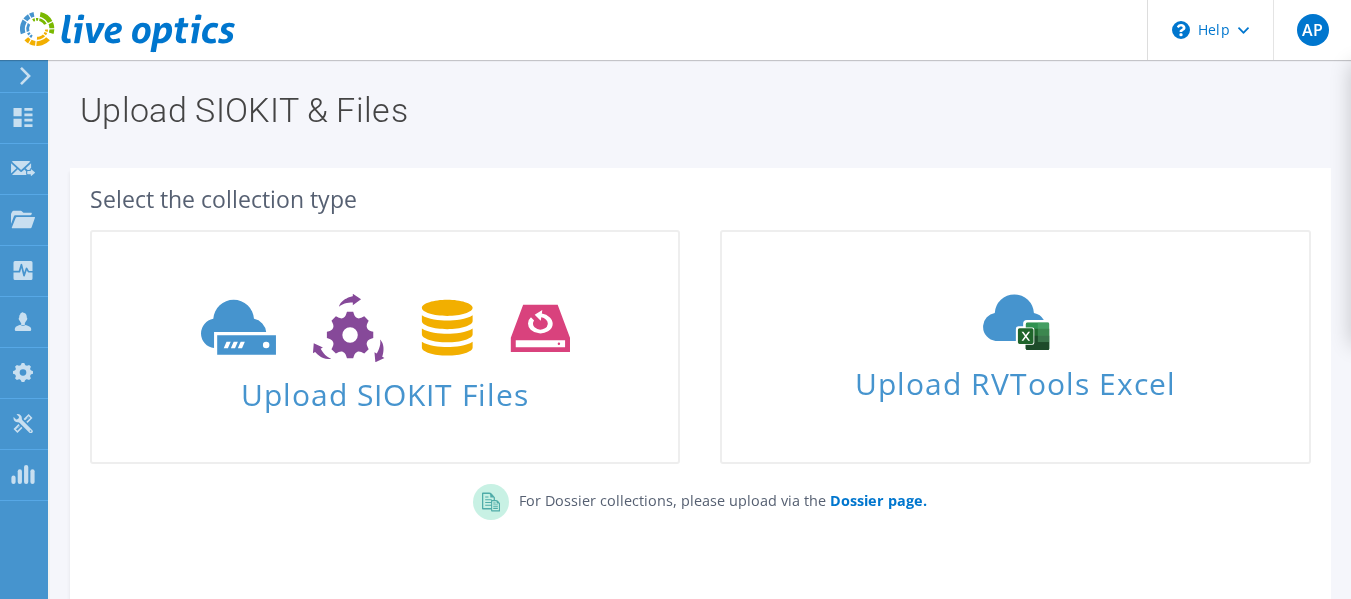 scroll, scrollTop: 0, scrollLeft: 0, axis: both 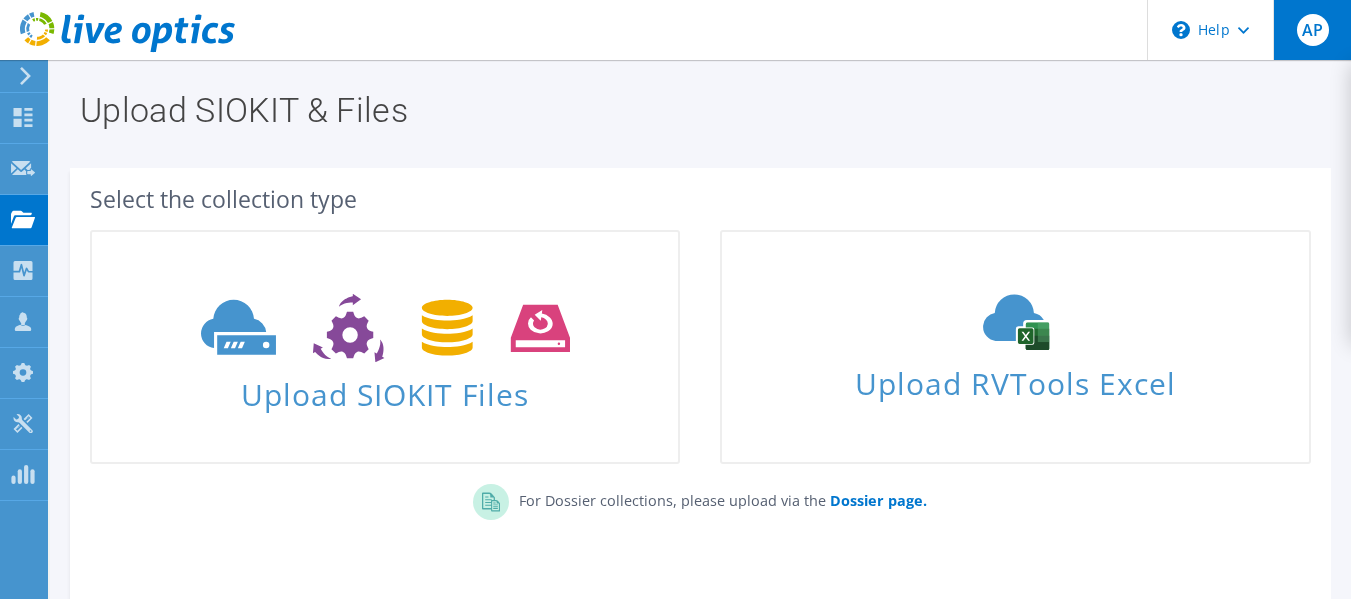 click on "AP" at bounding box center (1313, 30) 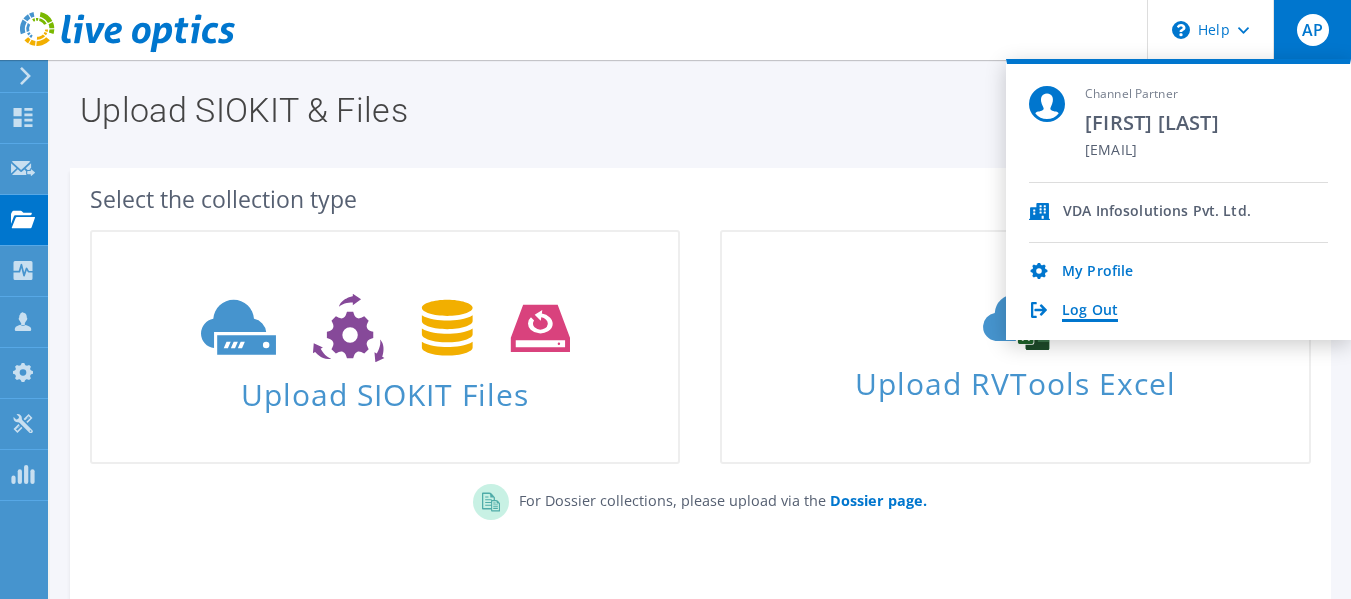 click on "Log Out" at bounding box center [1090, 311] 